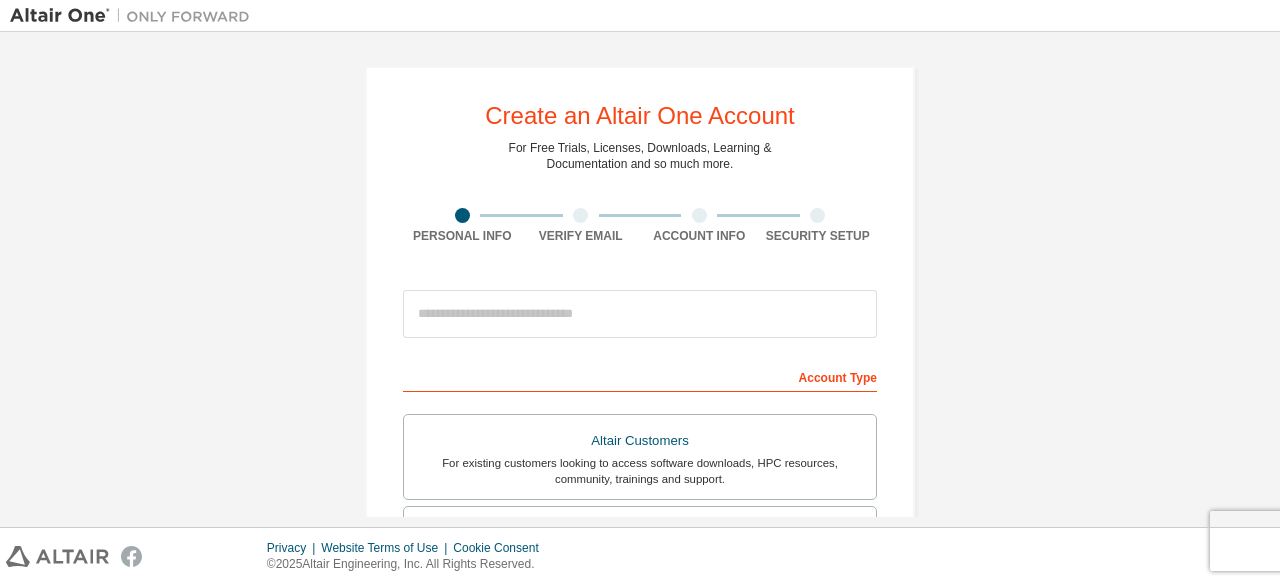 scroll, scrollTop: 0, scrollLeft: 0, axis: both 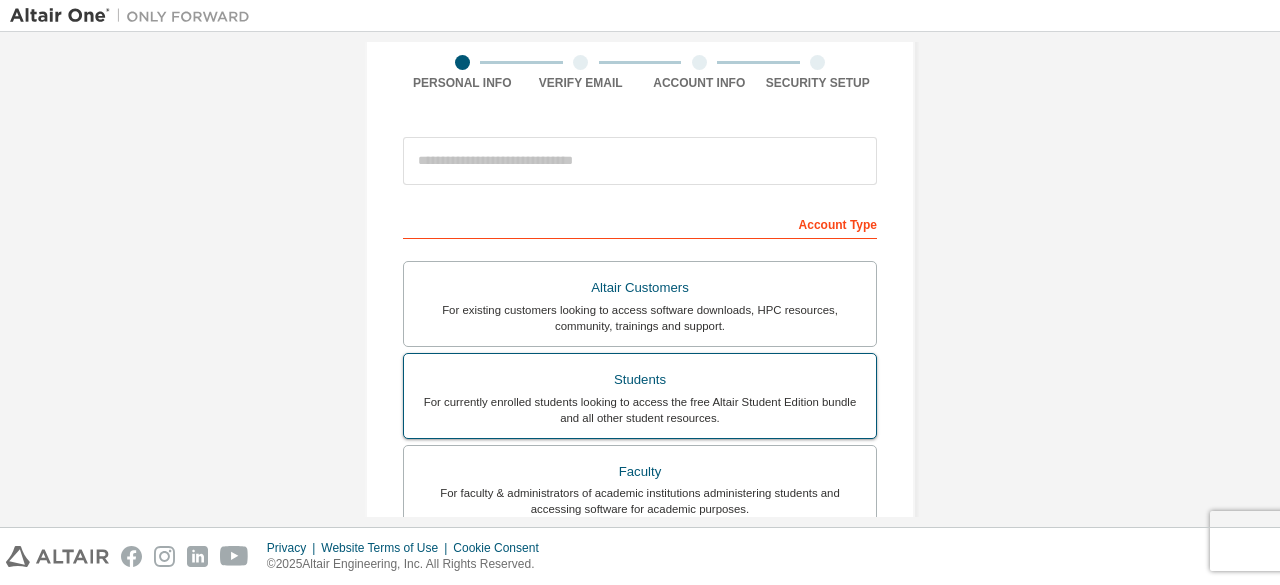 click on "Students" at bounding box center (640, 380) 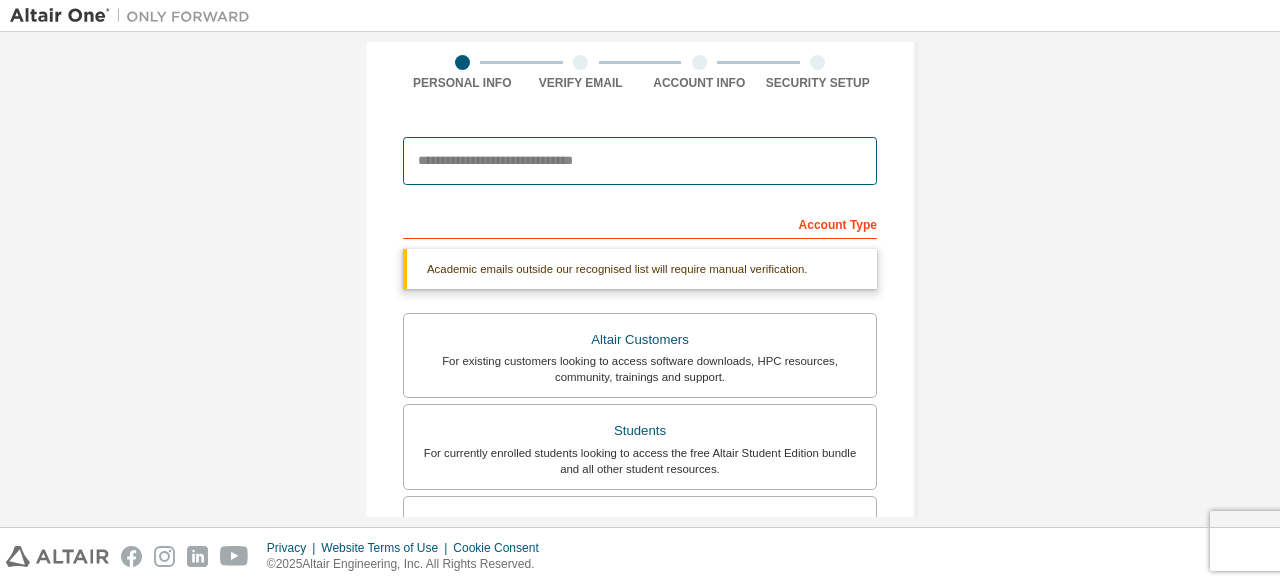click at bounding box center (640, 161) 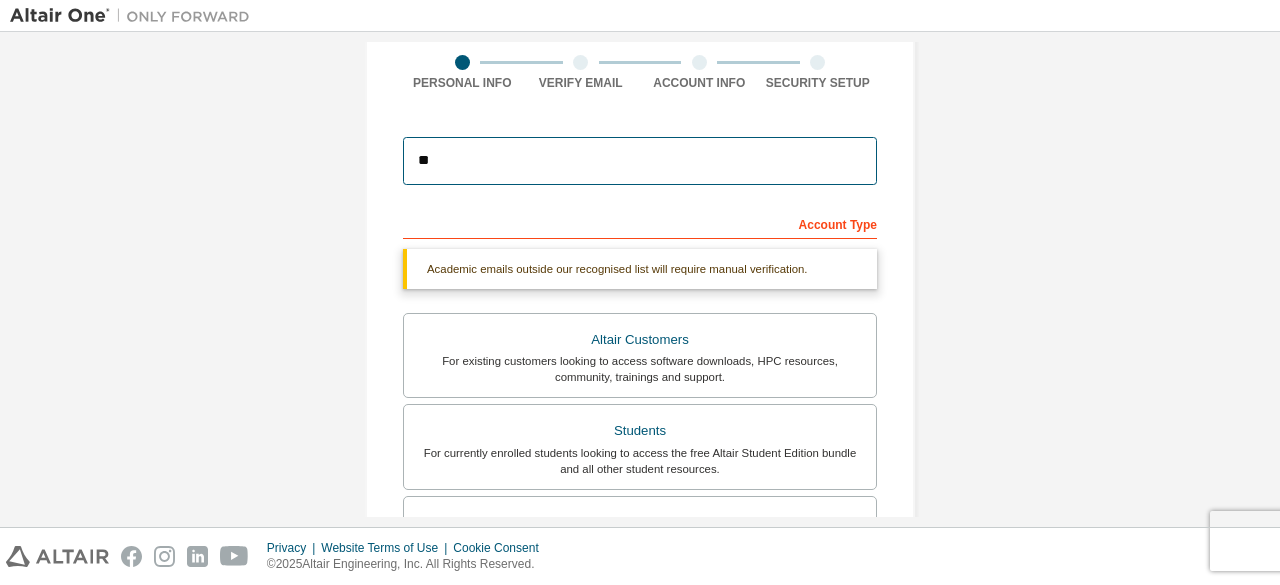 type on "*" 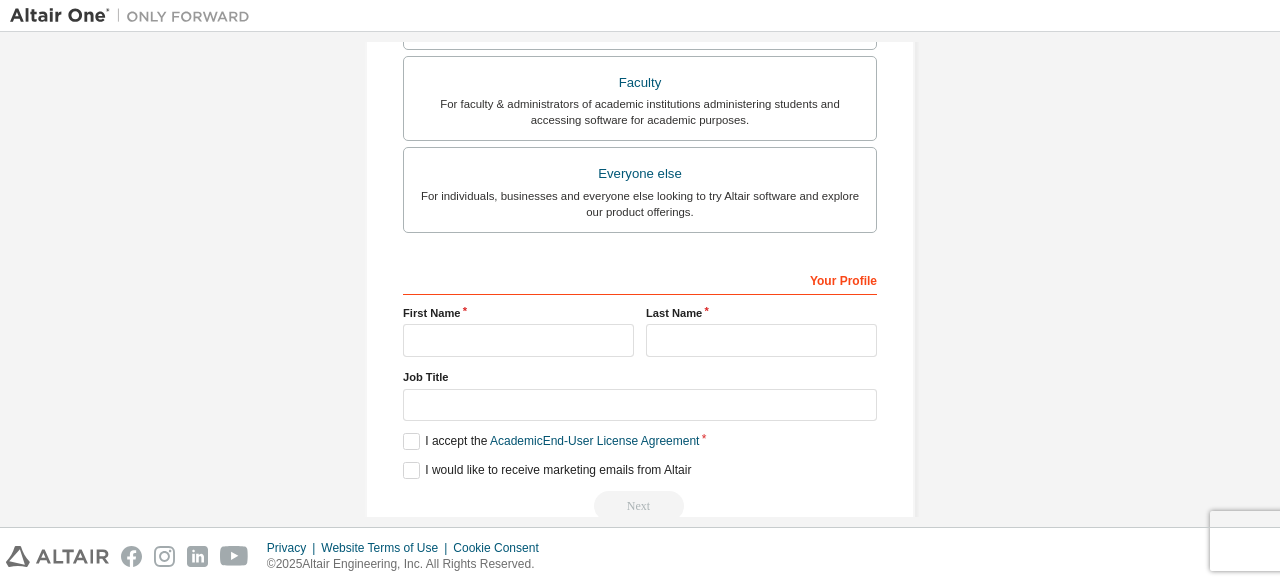 scroll, scrollTop: 543, scrollLeft: 0, axis: vertical 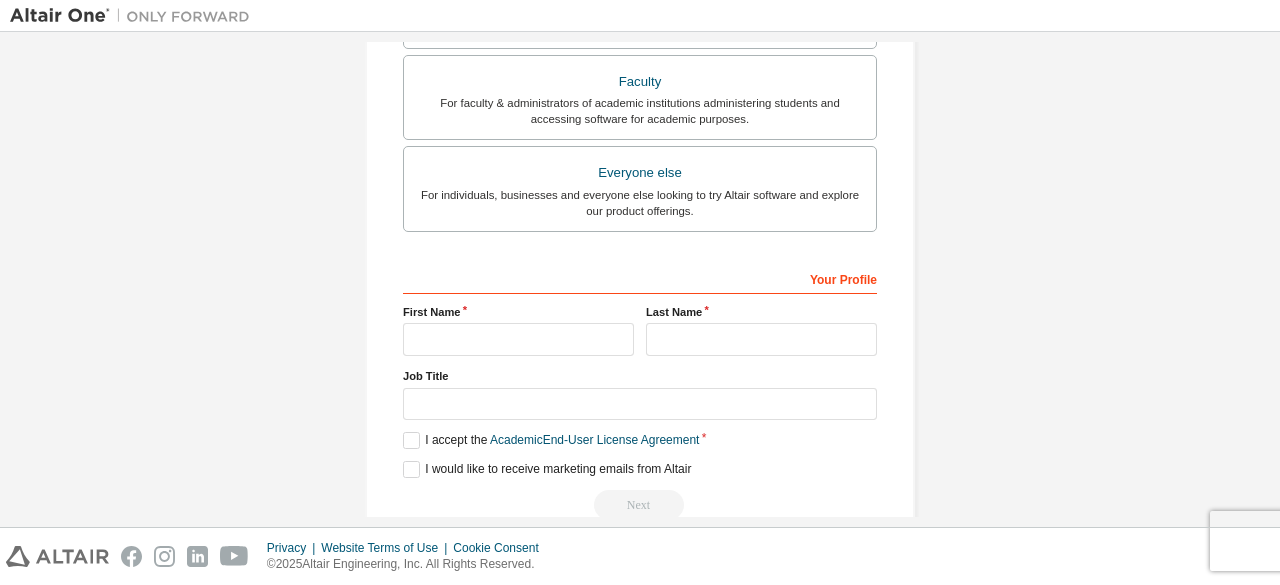 type on "**********" 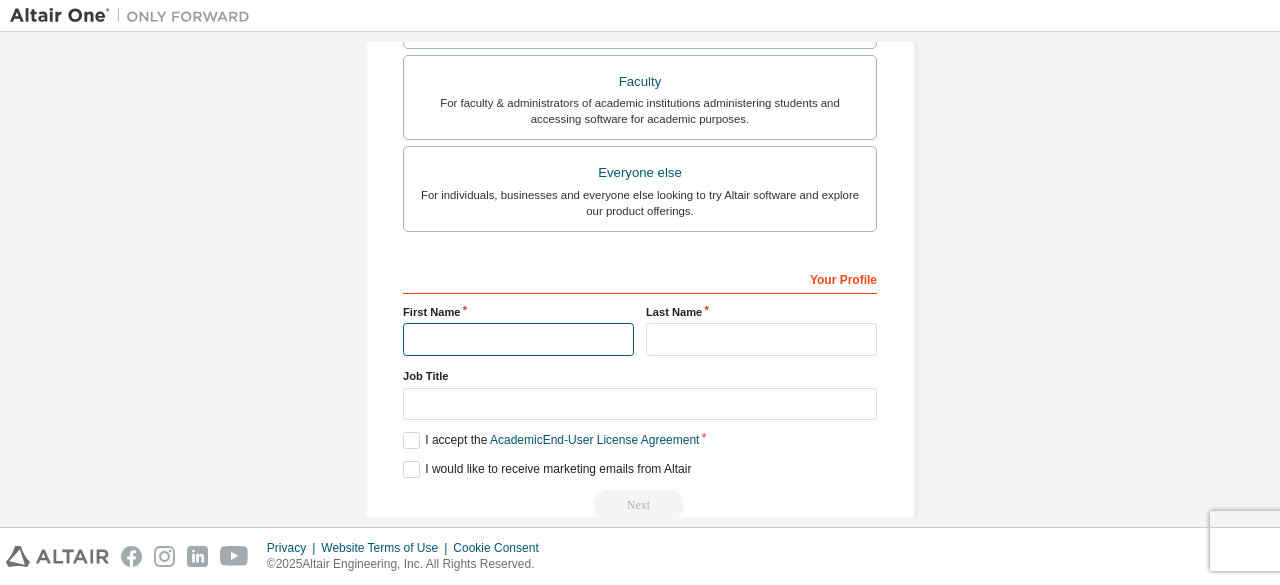 click at bounding box center [518, 339] 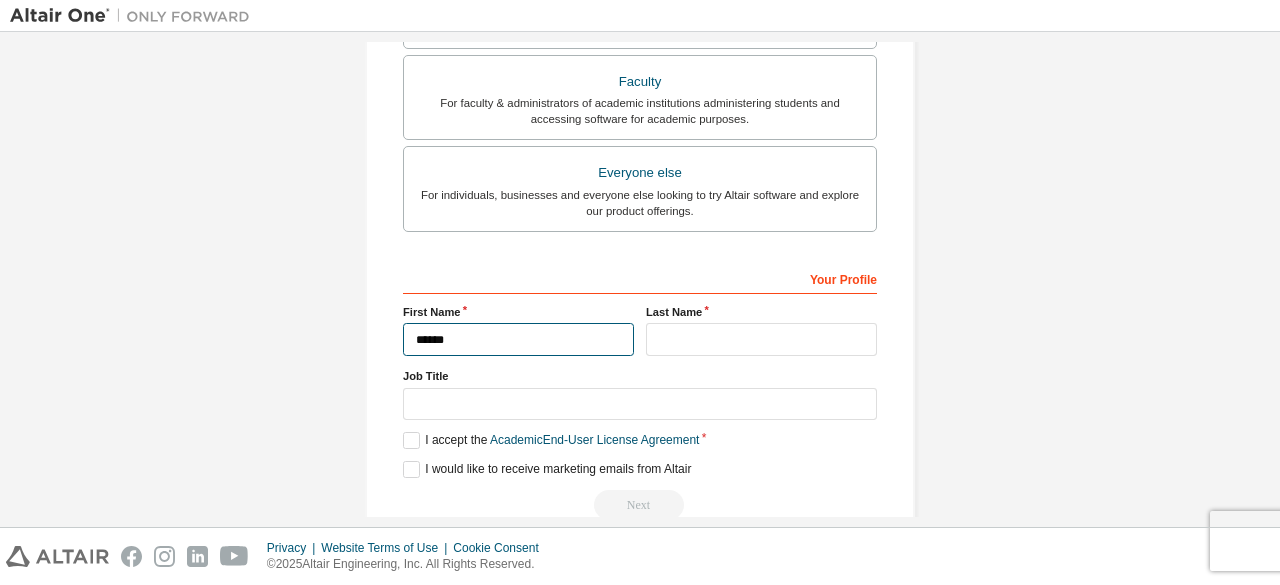 type on "******" 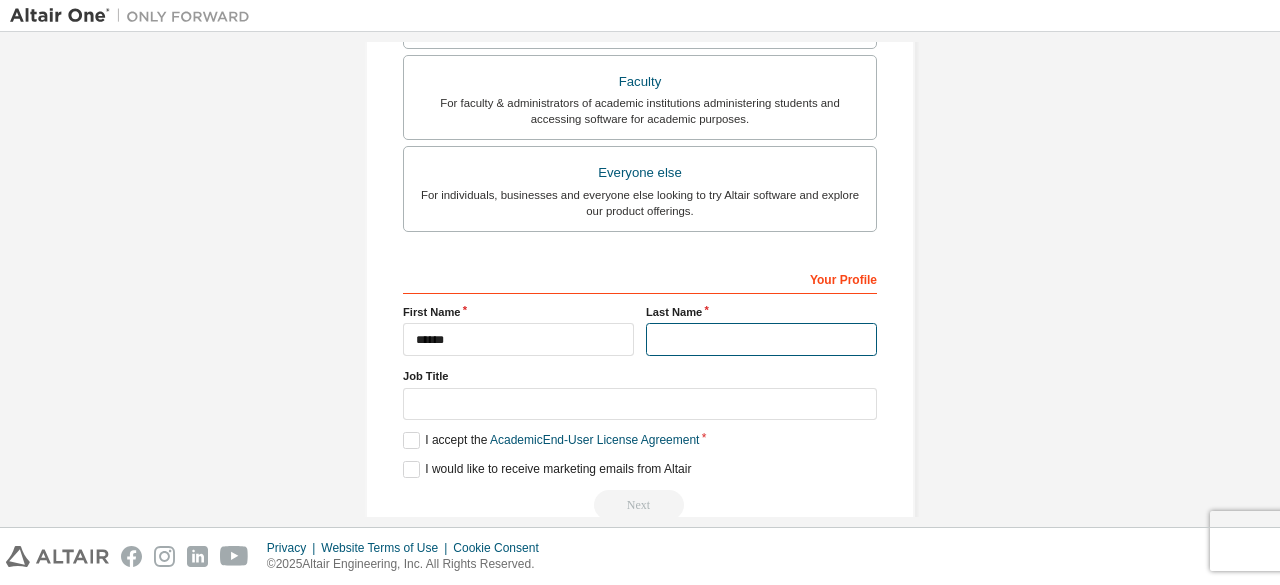 click at bounding box center (761, 339) 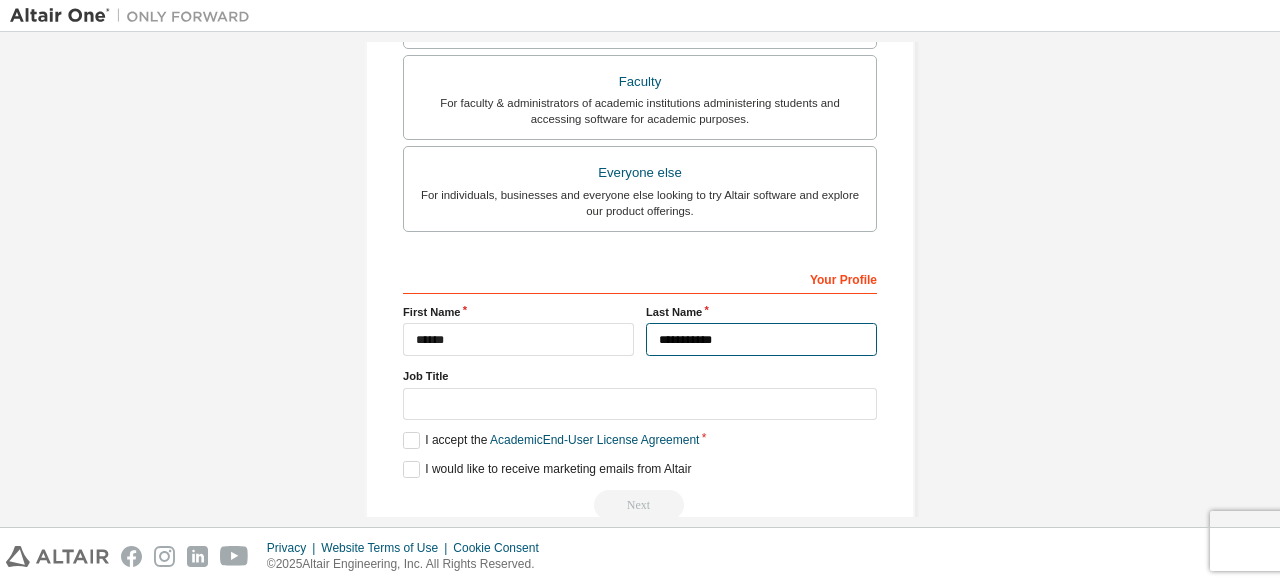 type on "**********" 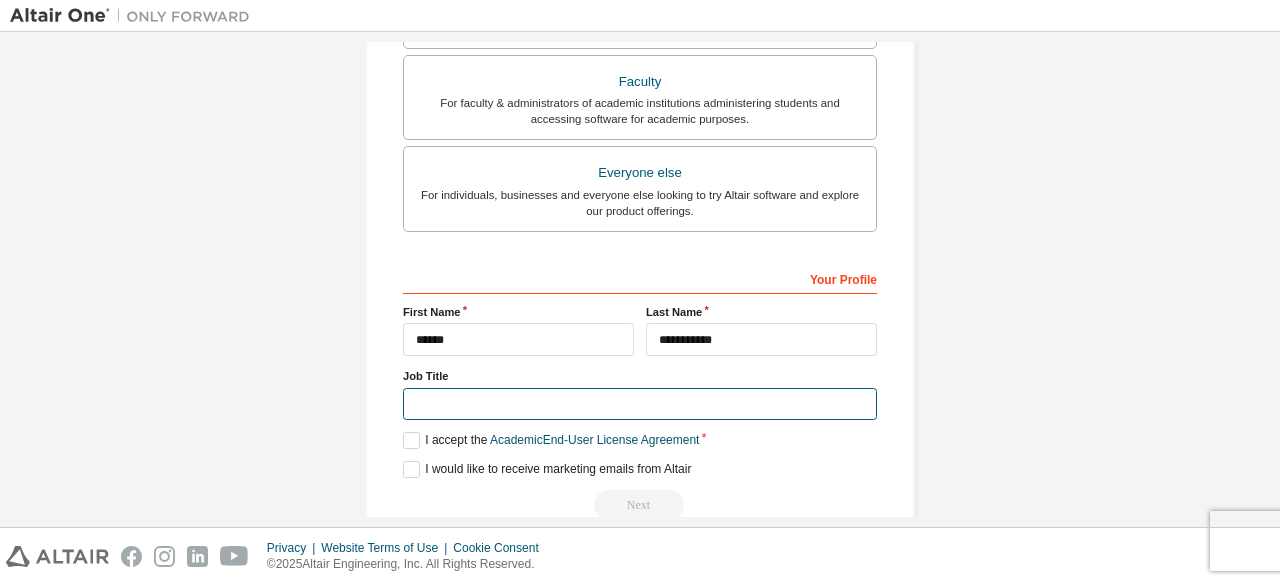 click at bounding box center [640, 404] 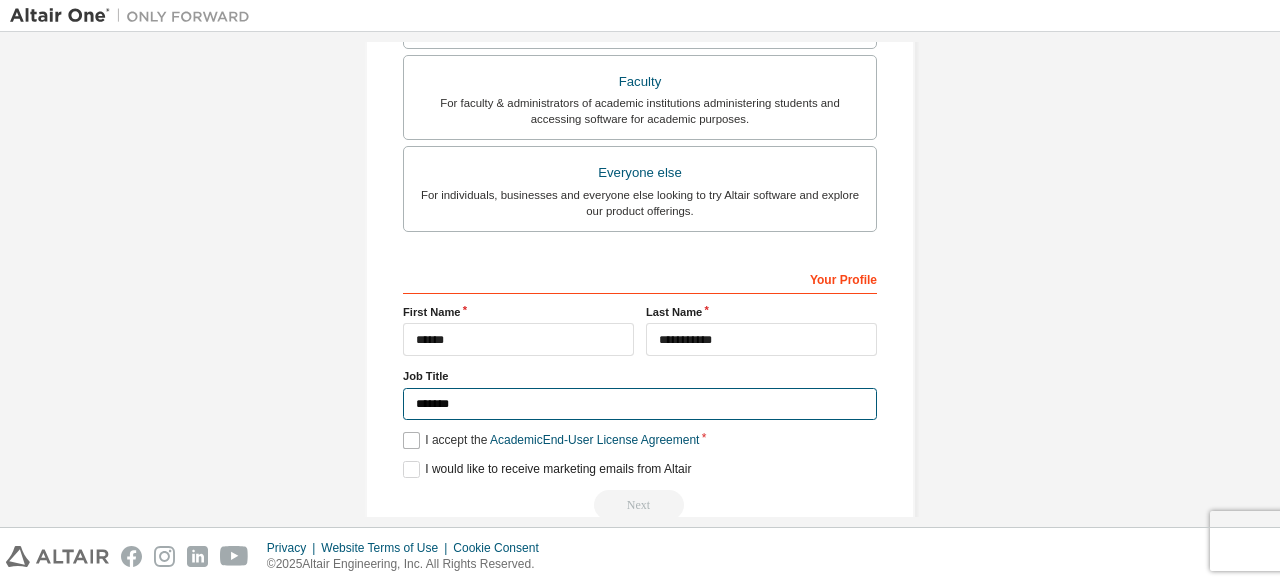 type on "*******" 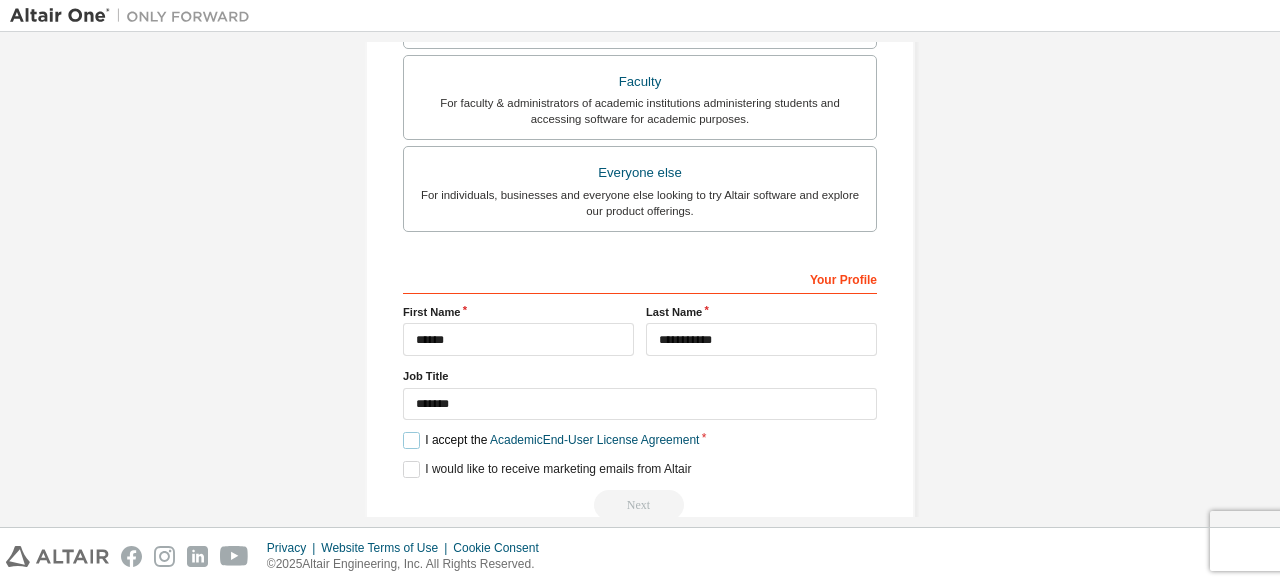 click on "I accept the   Academic   End-User License Agreement" at bounding box center (551, 440) 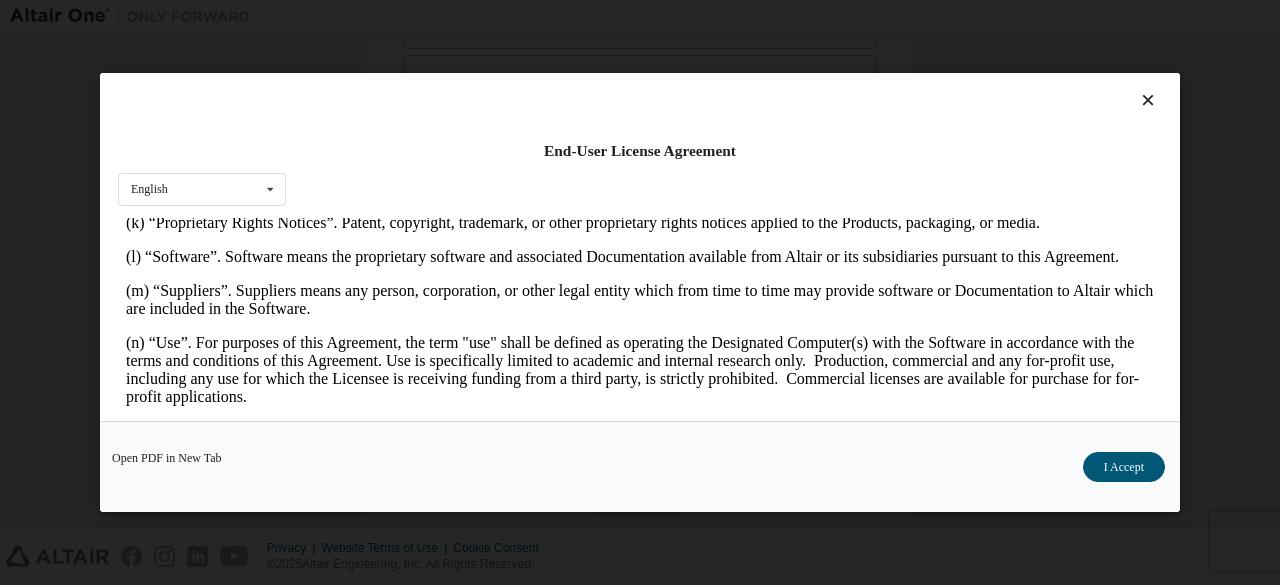 scroll, scrollTop: 1102, scrollLeft: 0, axis: vertical 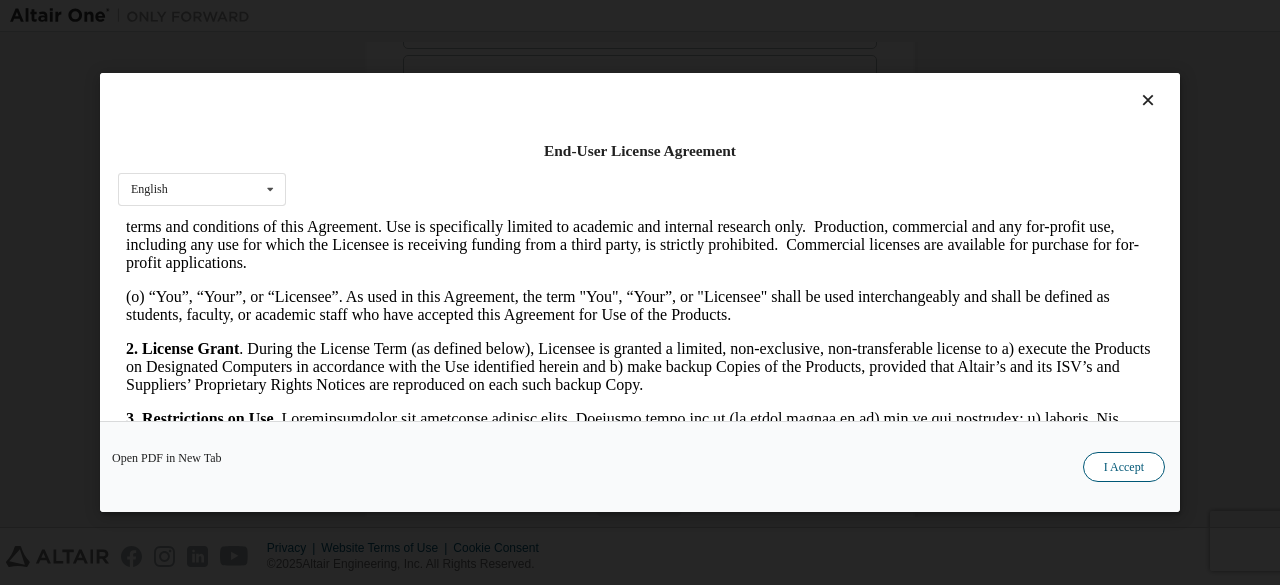 click on "I Accept" at bounding box center (1124, 467) 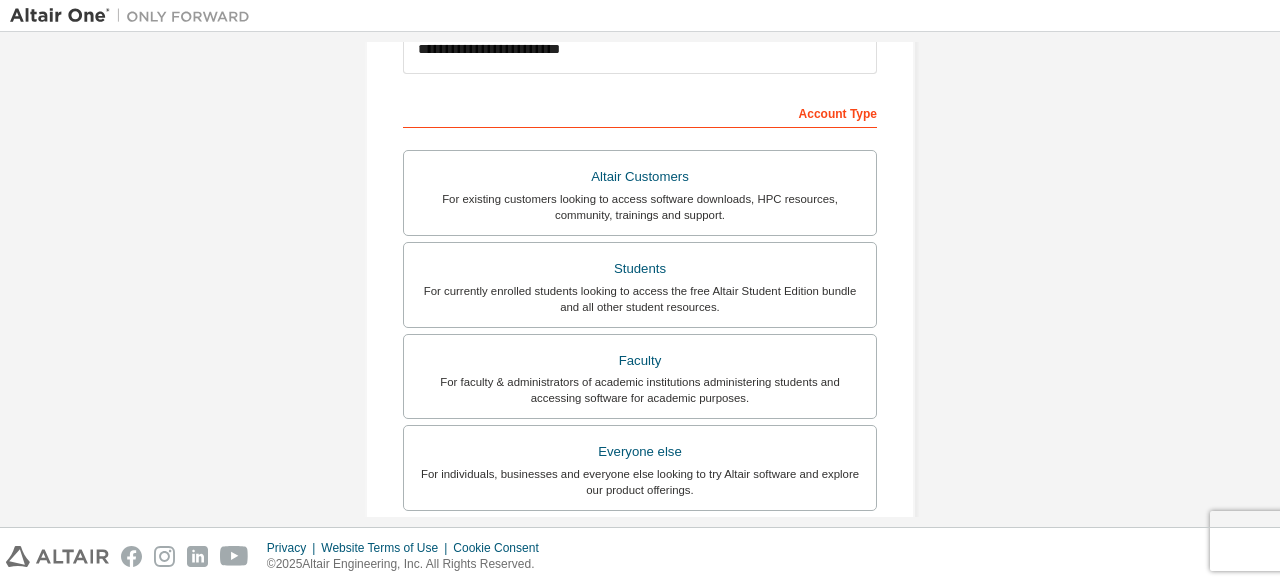 scroll, scrollTop: 578, scrollLeft: 0, axis: vertical 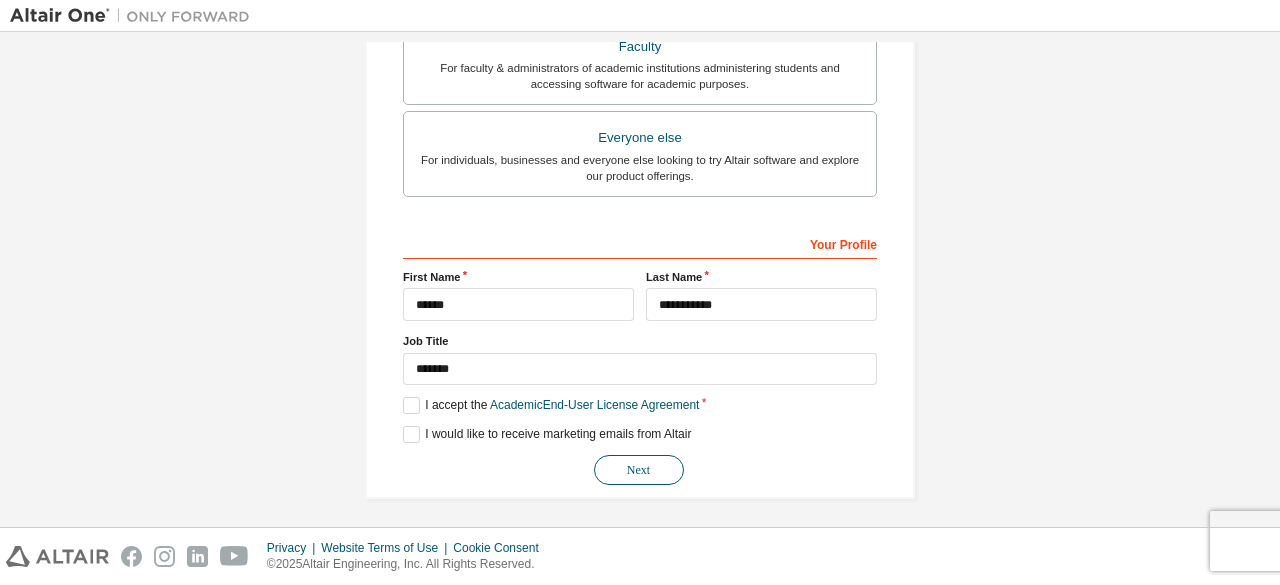click on "Next" at bounding box center (639, 470) 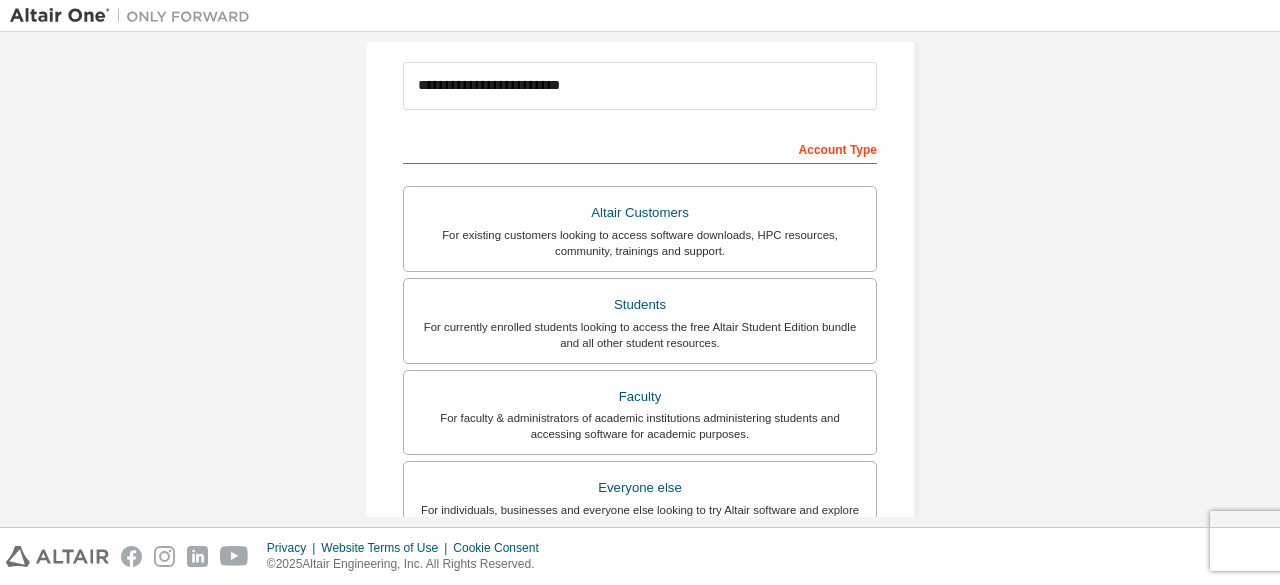 scroll, scrollTop: 0, scrollLeft: 0, axis: both 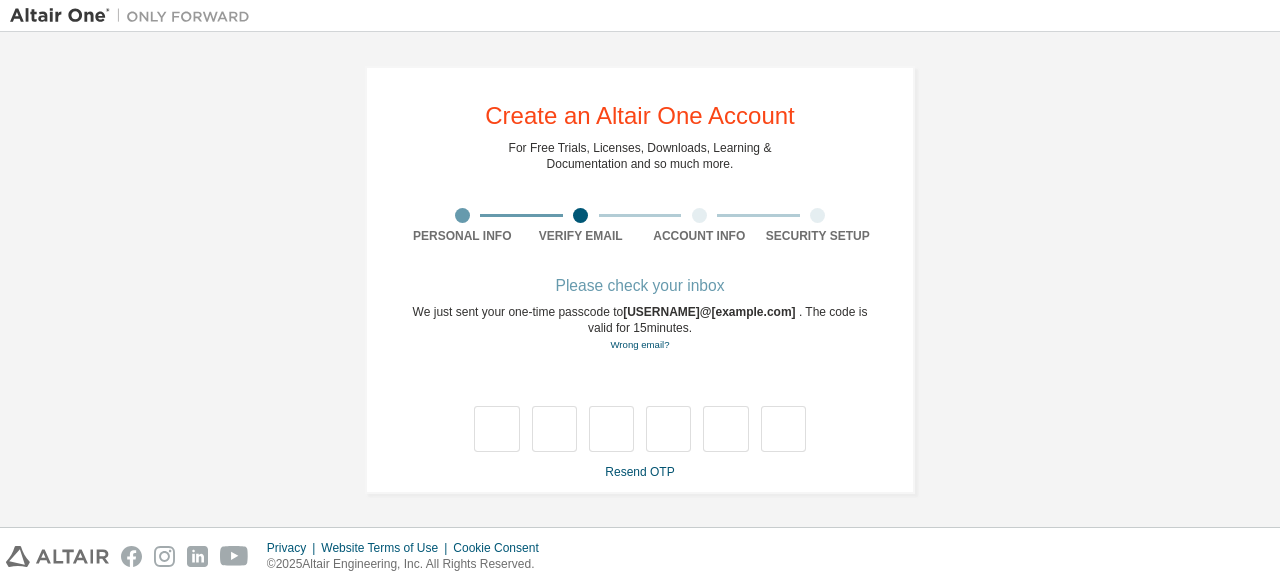 type on "*" 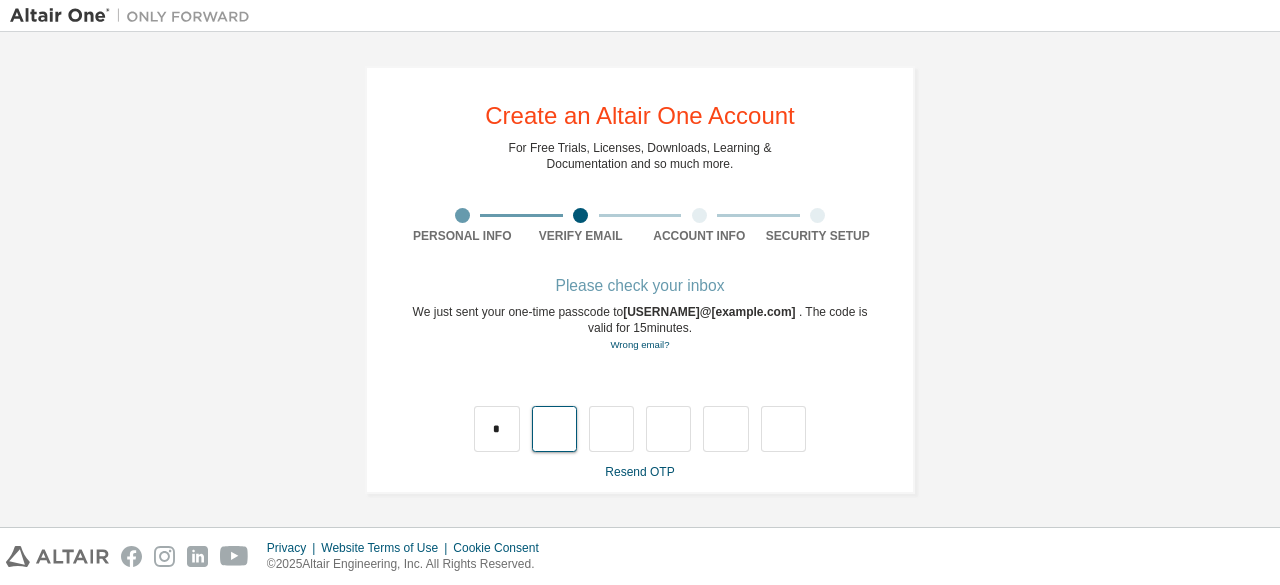 type on "*" 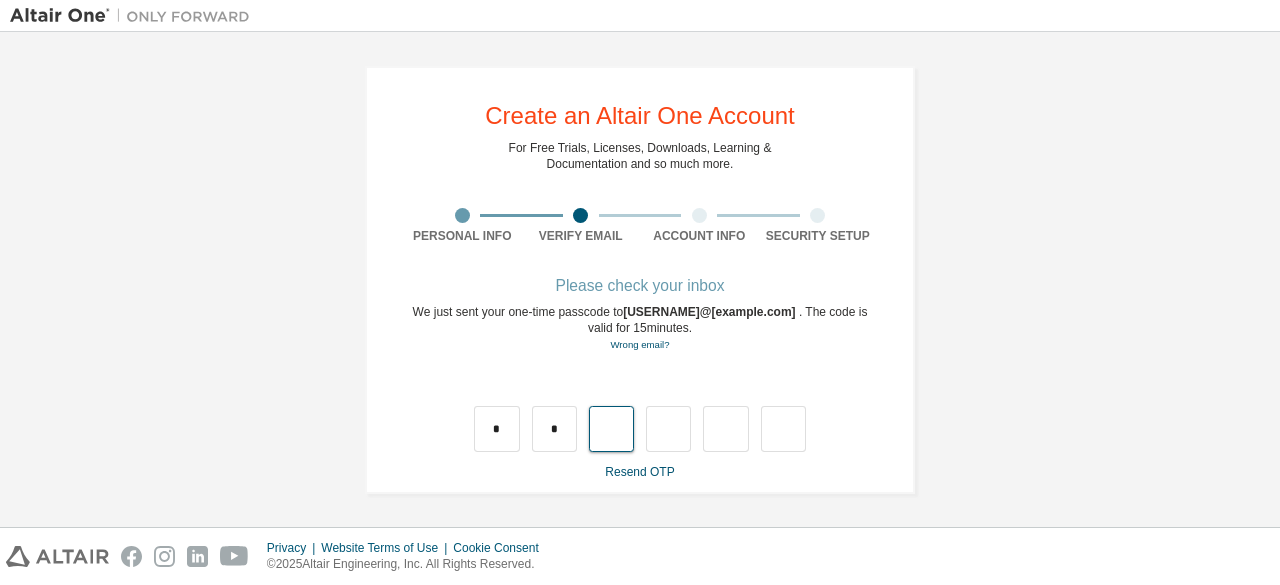 type on "*" 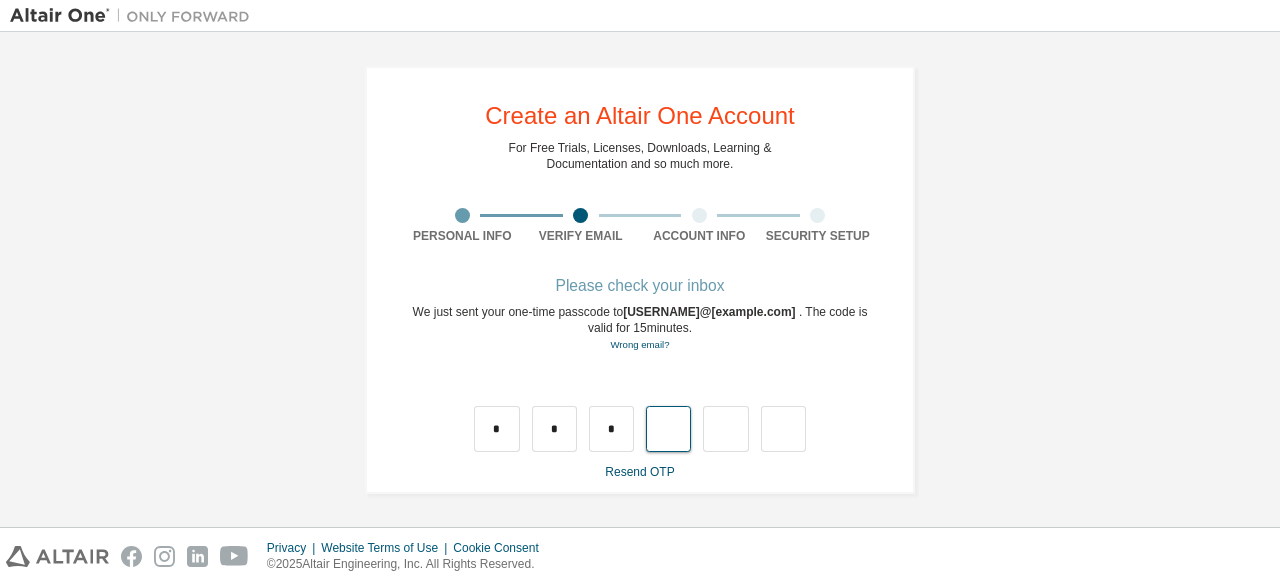 type on "*" 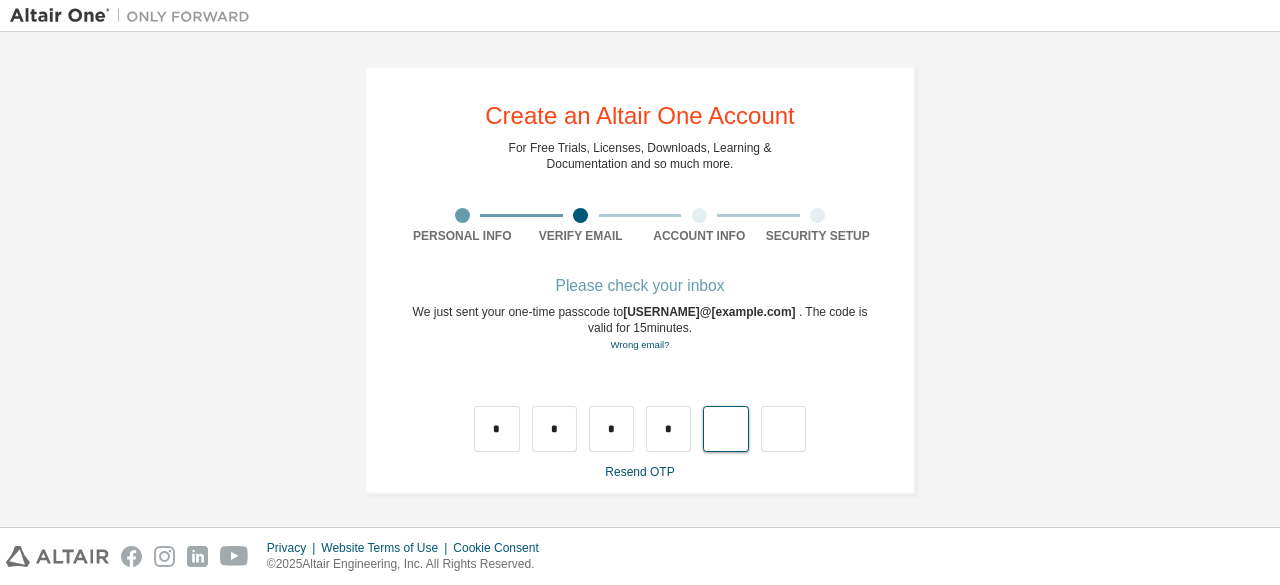 type on "*" 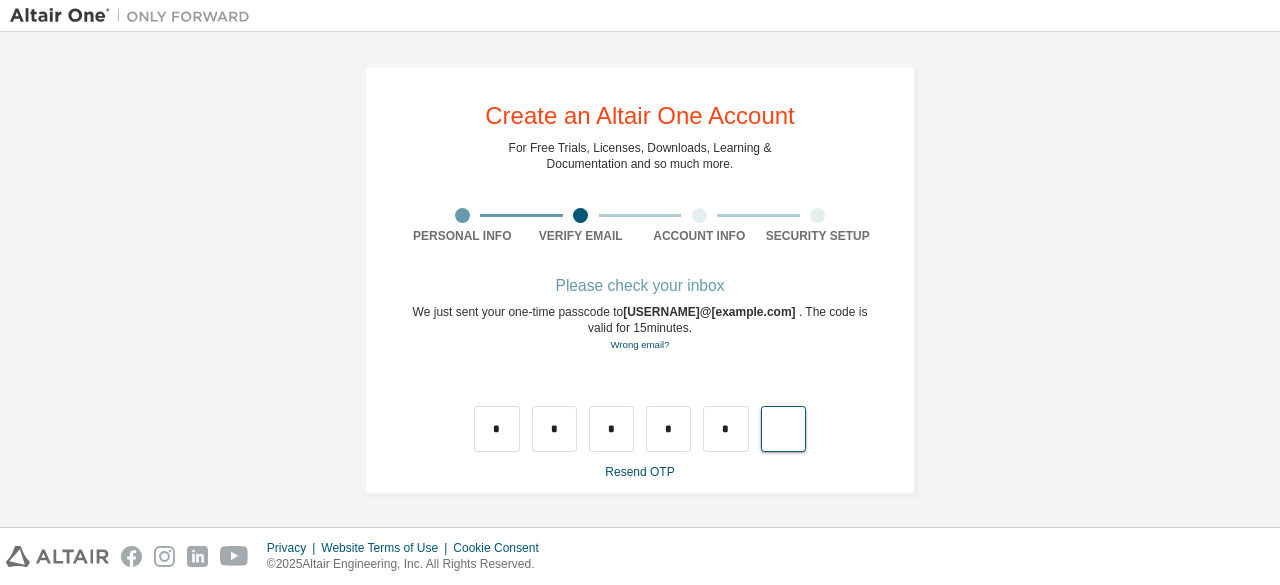 type on "*" 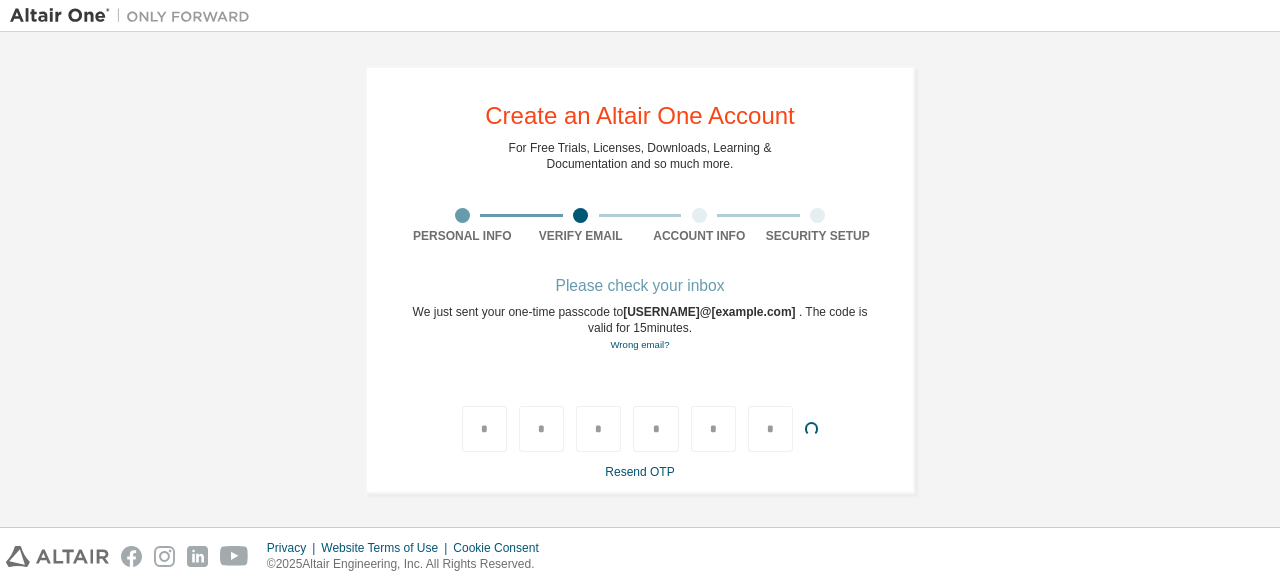 type 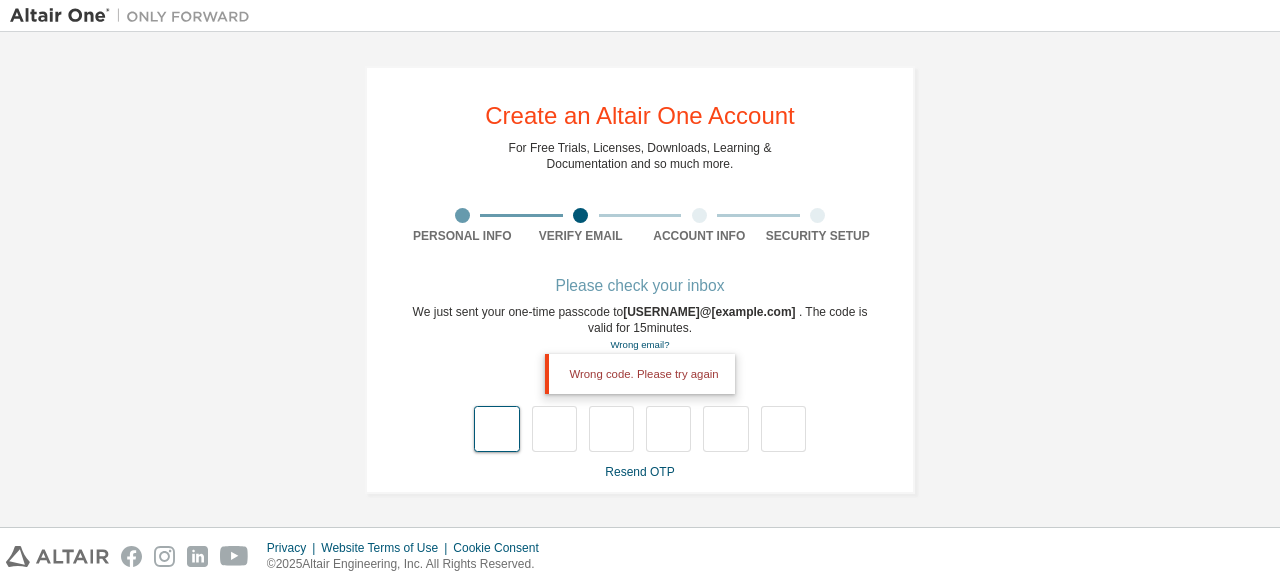 click at bounding box center [496, 429] 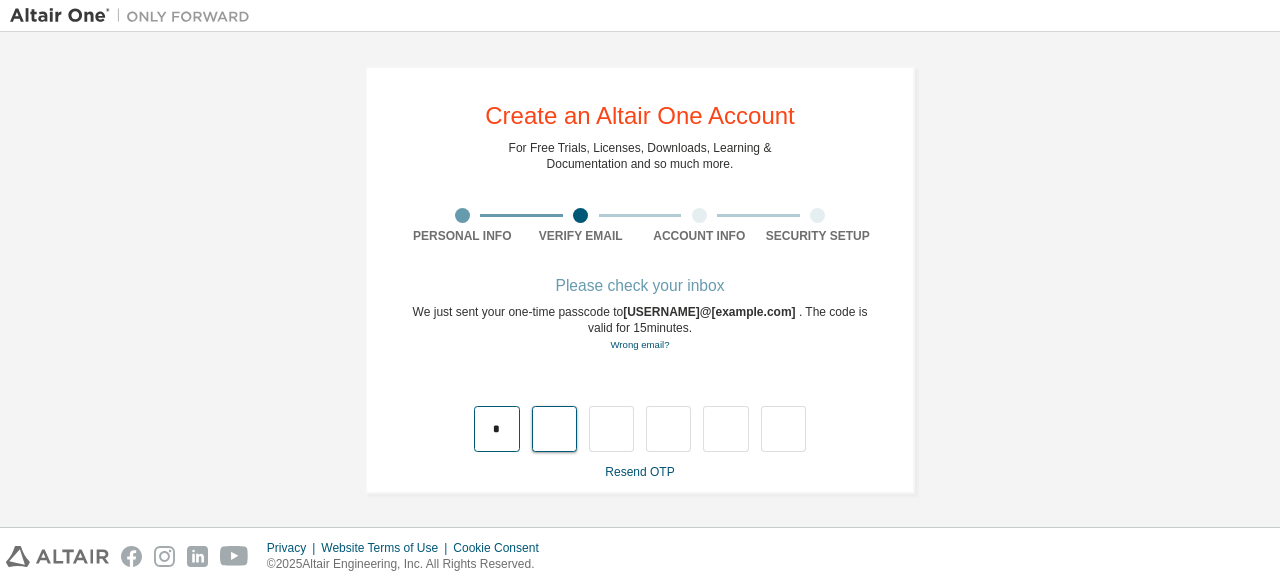 type on "*" 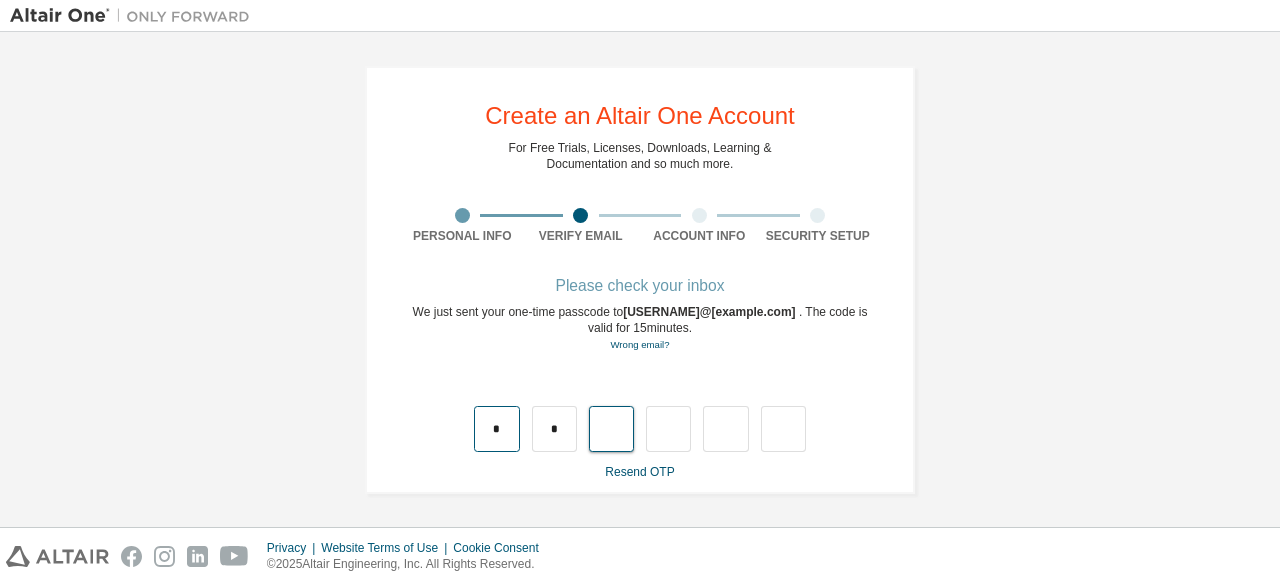 type on "*" 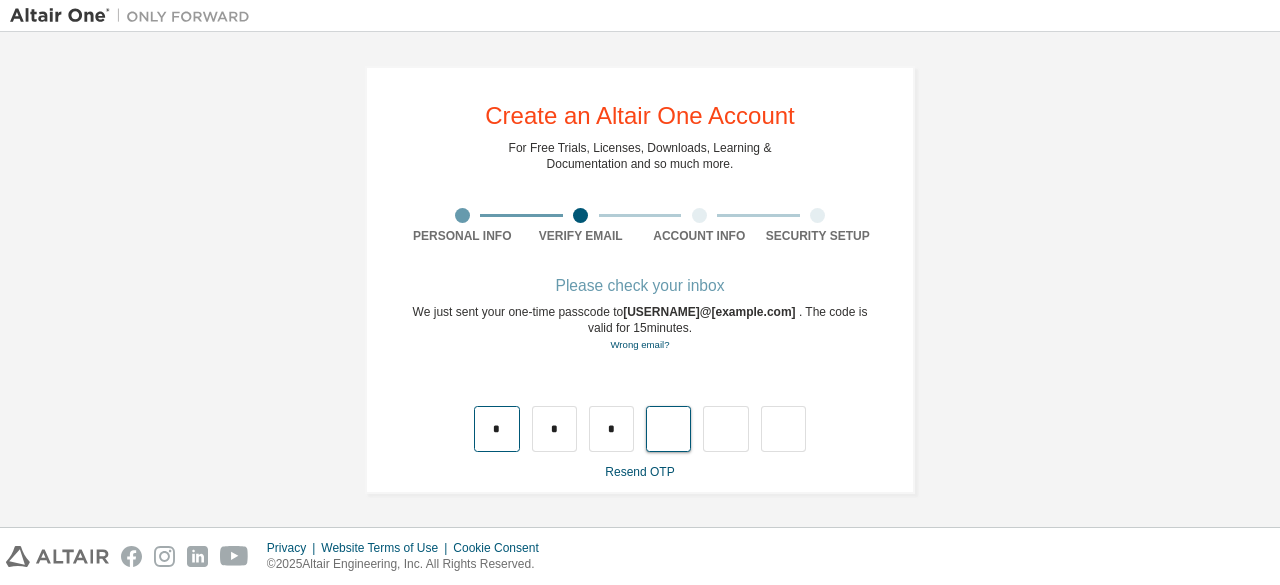 type on "*" 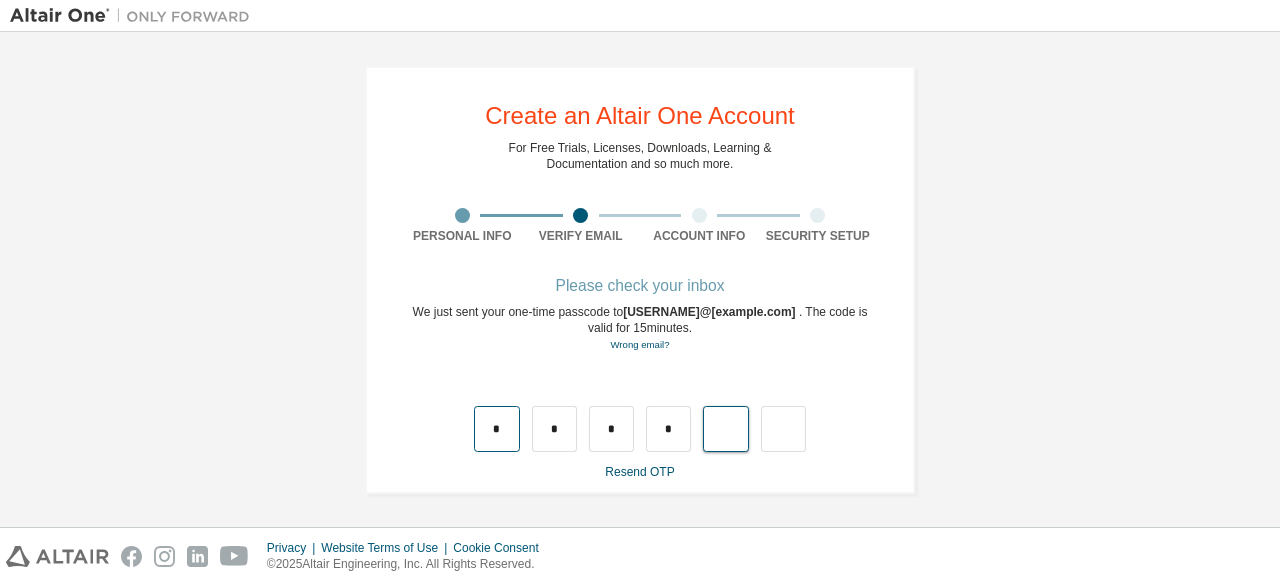 type on "*" 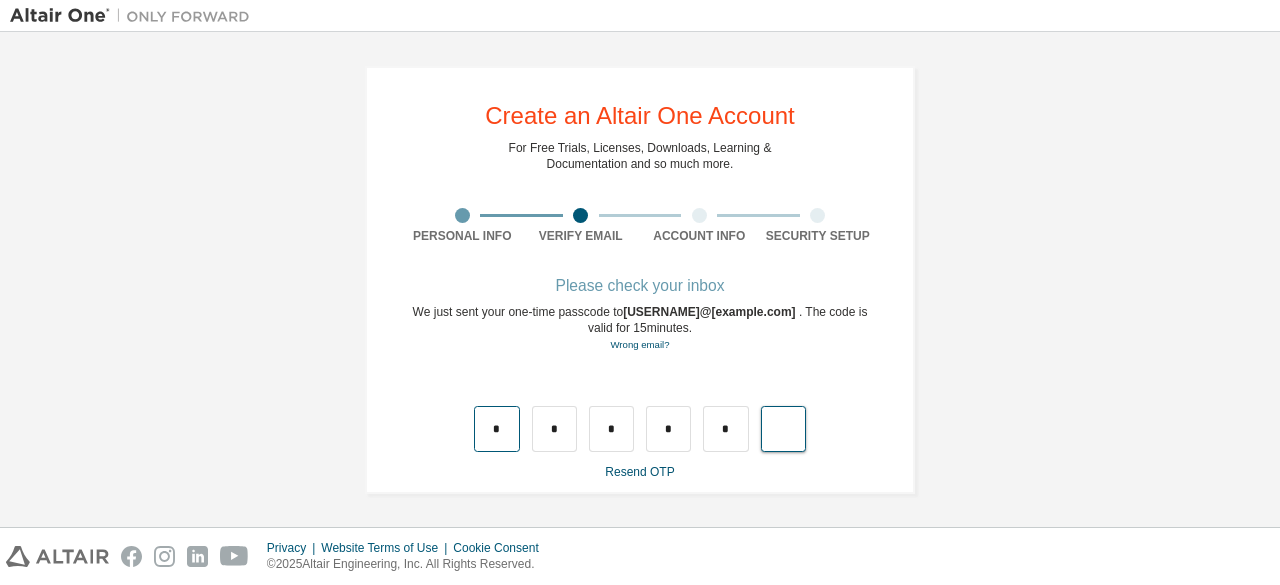 type on "*" 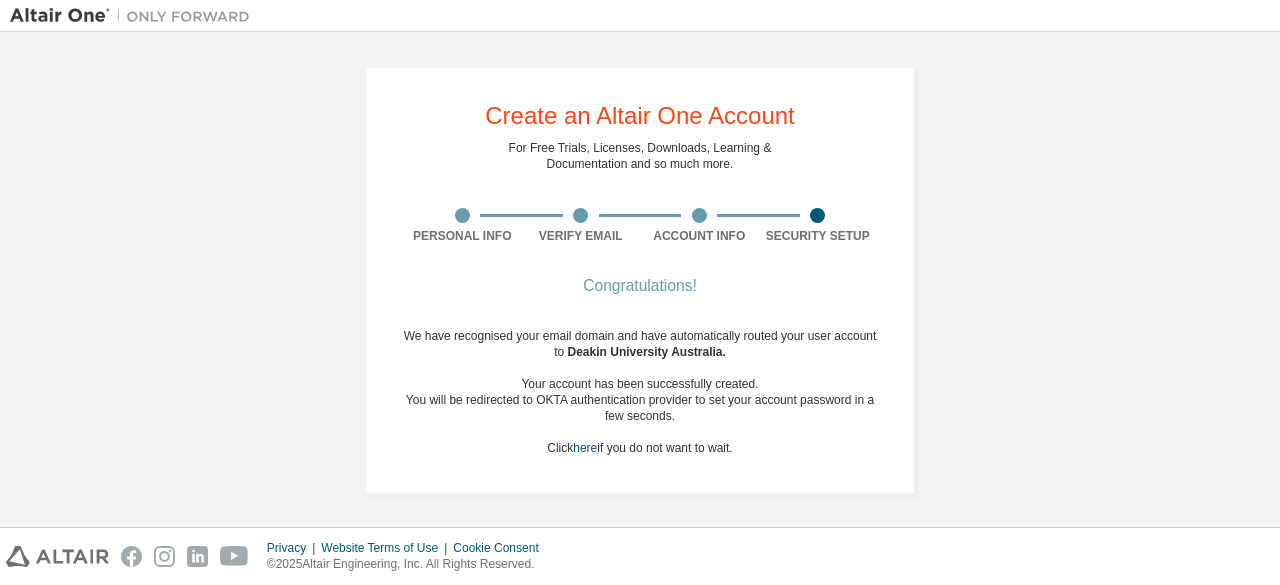 scroll, scrollTop: 0, scrollLeft: 0, axis: both 